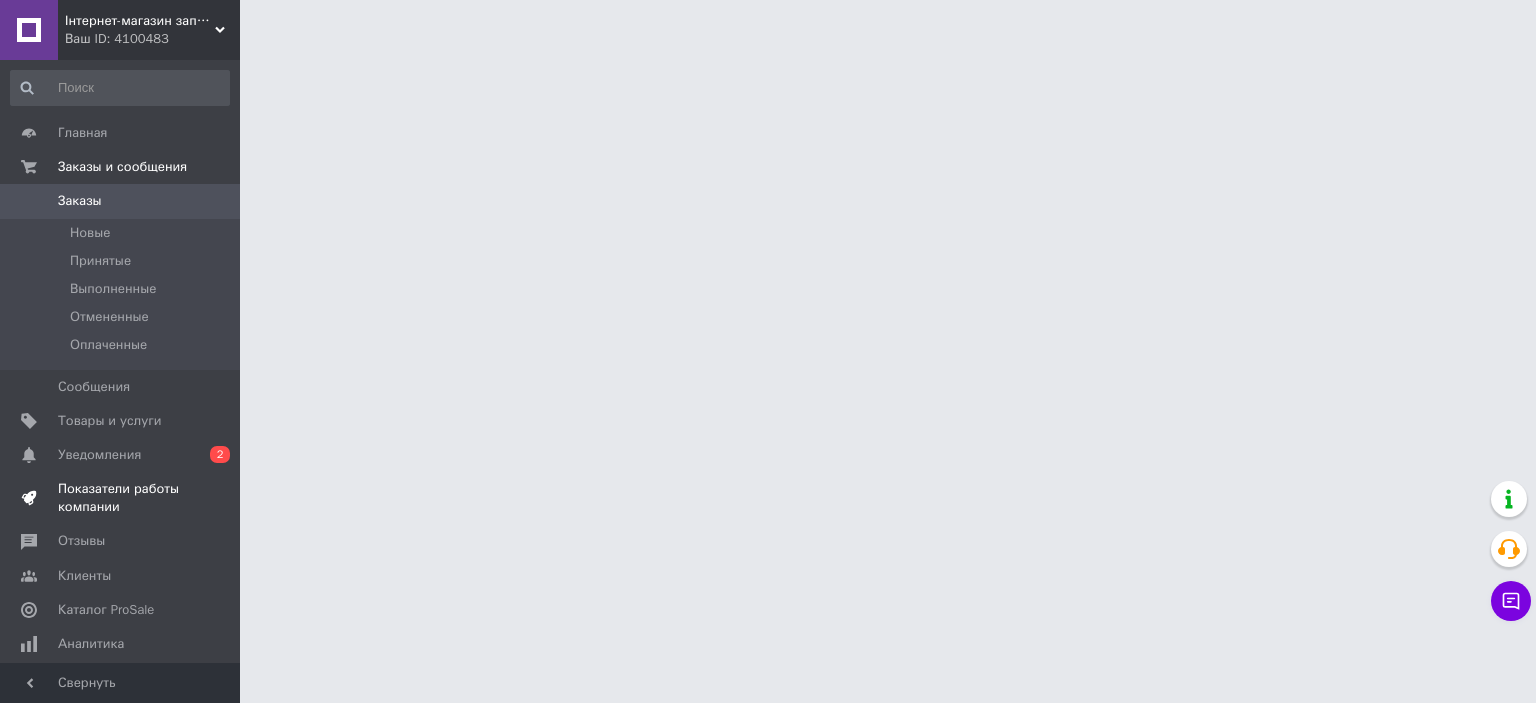 scroll, scrollTop: 0, scrollLeft: 0, axis: both 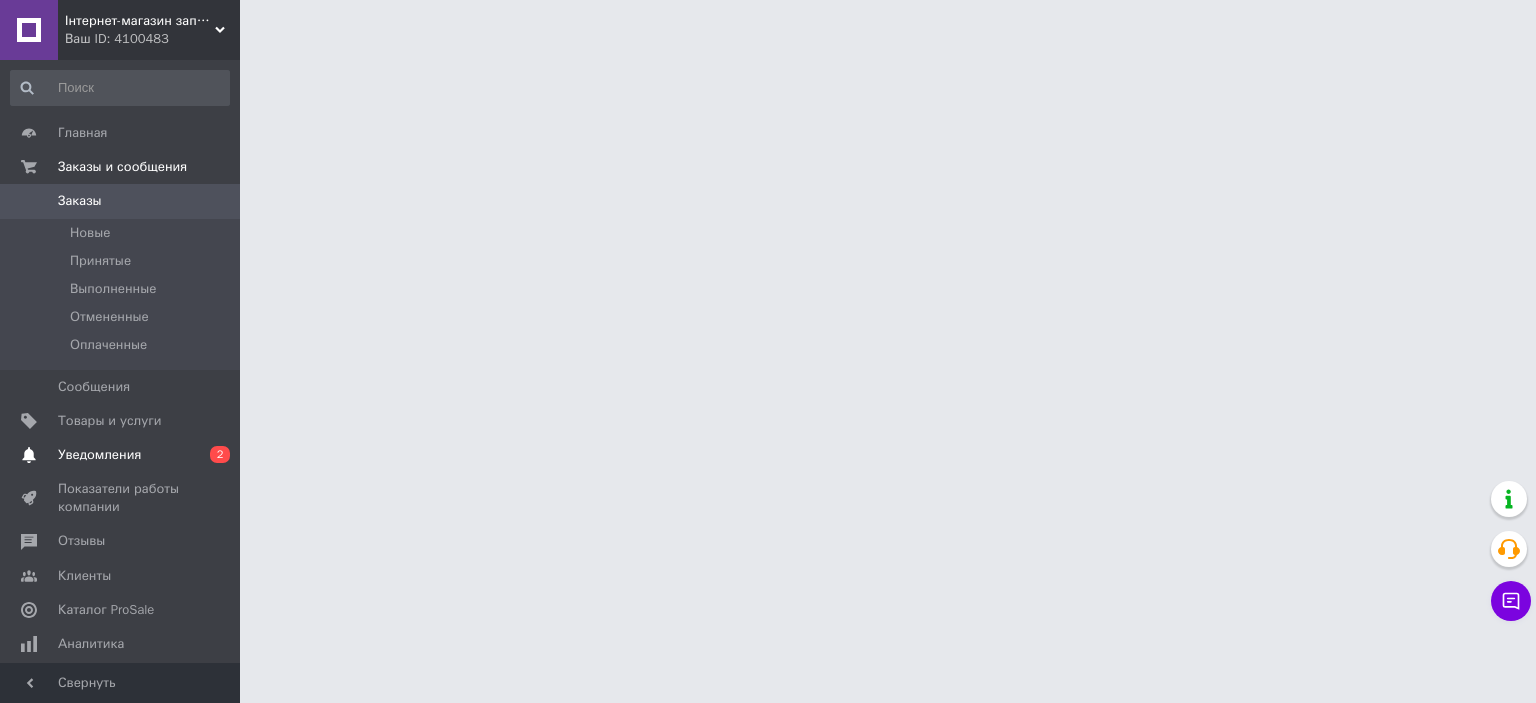 click on "Уведомления 0 2" at bounding box center [120, 455] 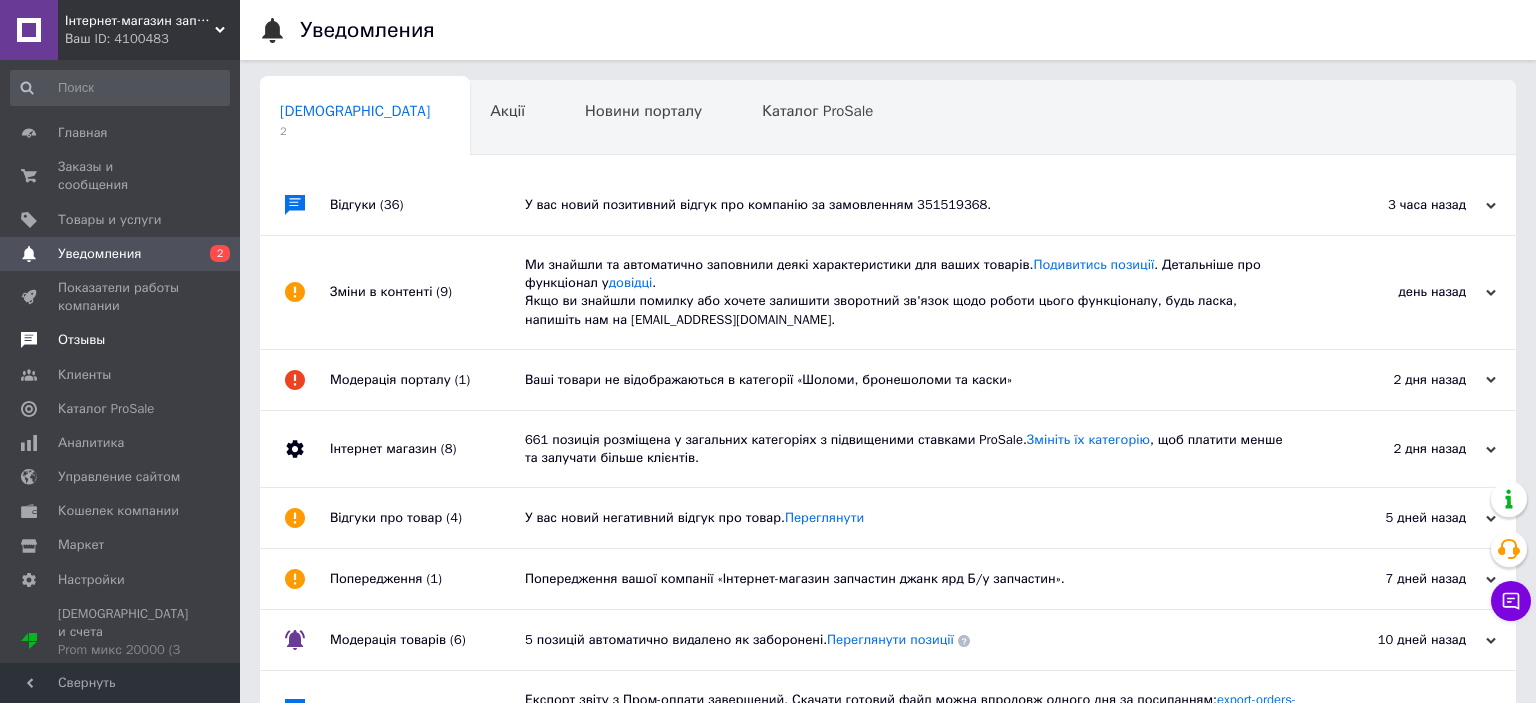 click on "Отзывы" at bounding box center (120, 340) 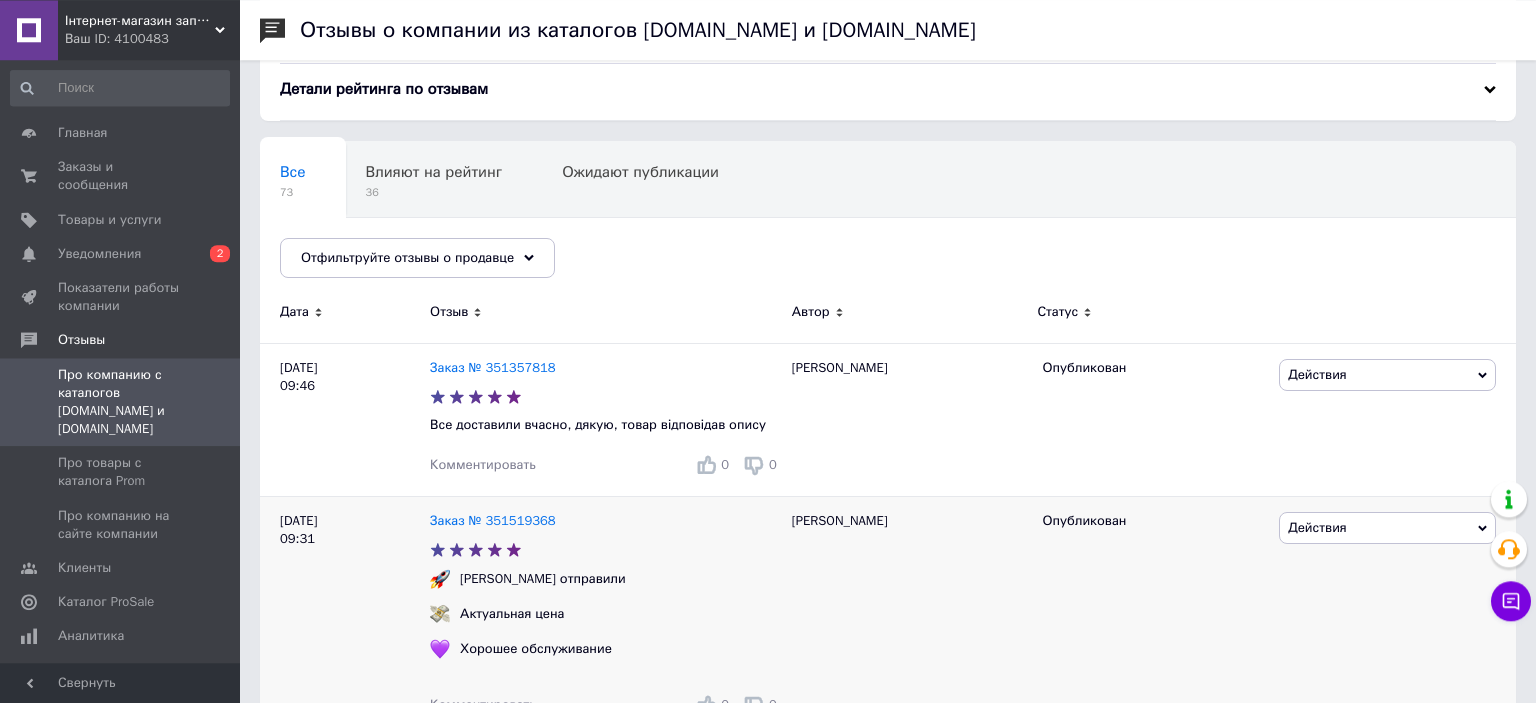 scroll, scrollTop: 0, scrollLeft: 0, axis: both 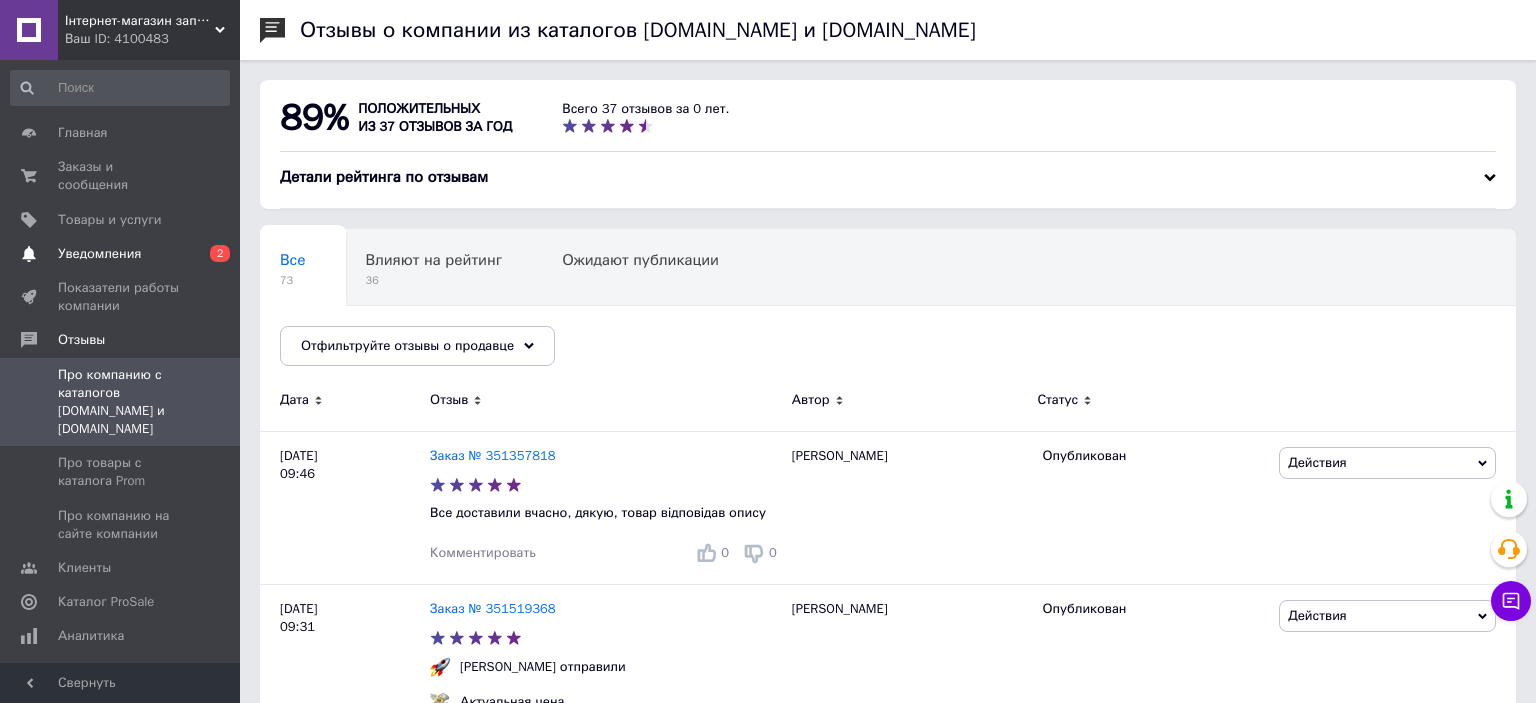 click on "Уведомления 0 2" at bounding box center [120, 254] 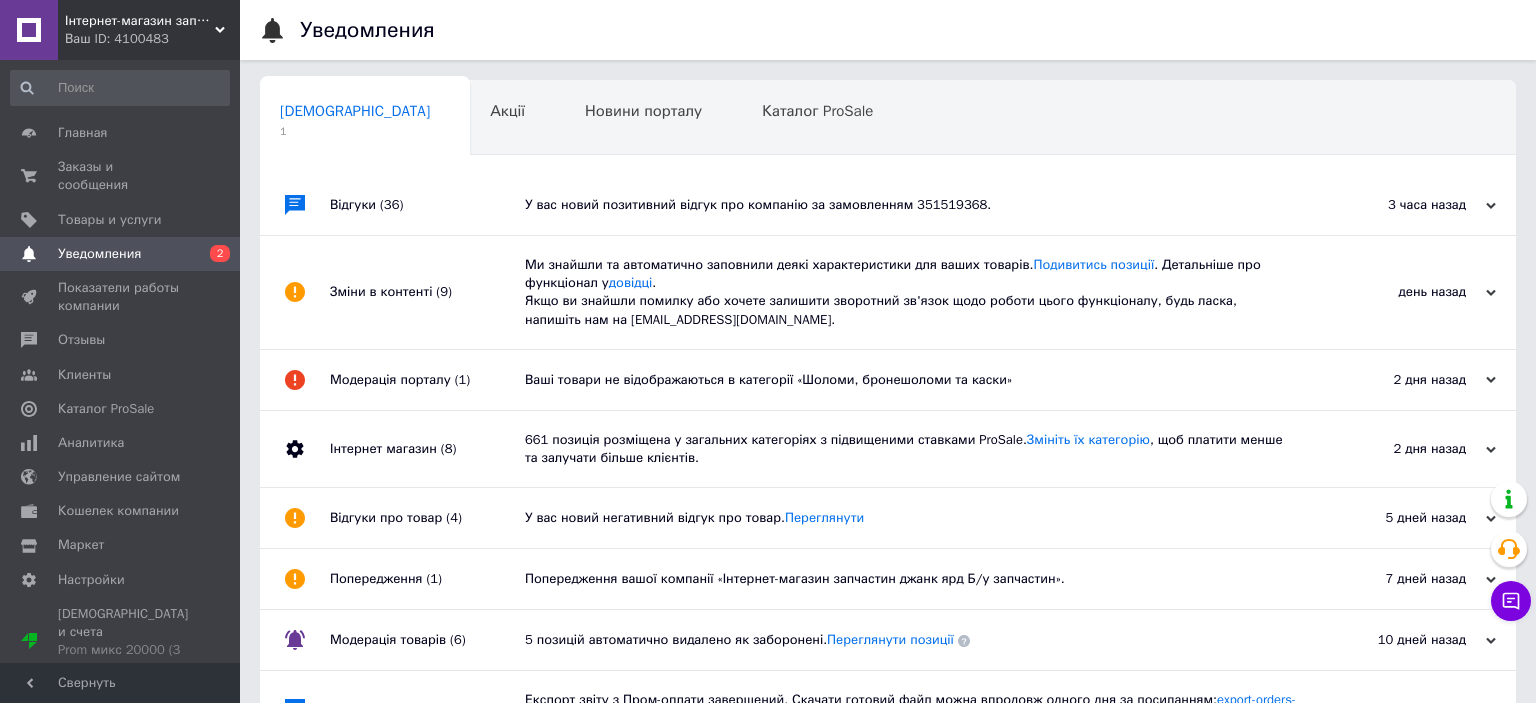 click on "Відгуки   (36)" at bounding box center (427, 205) 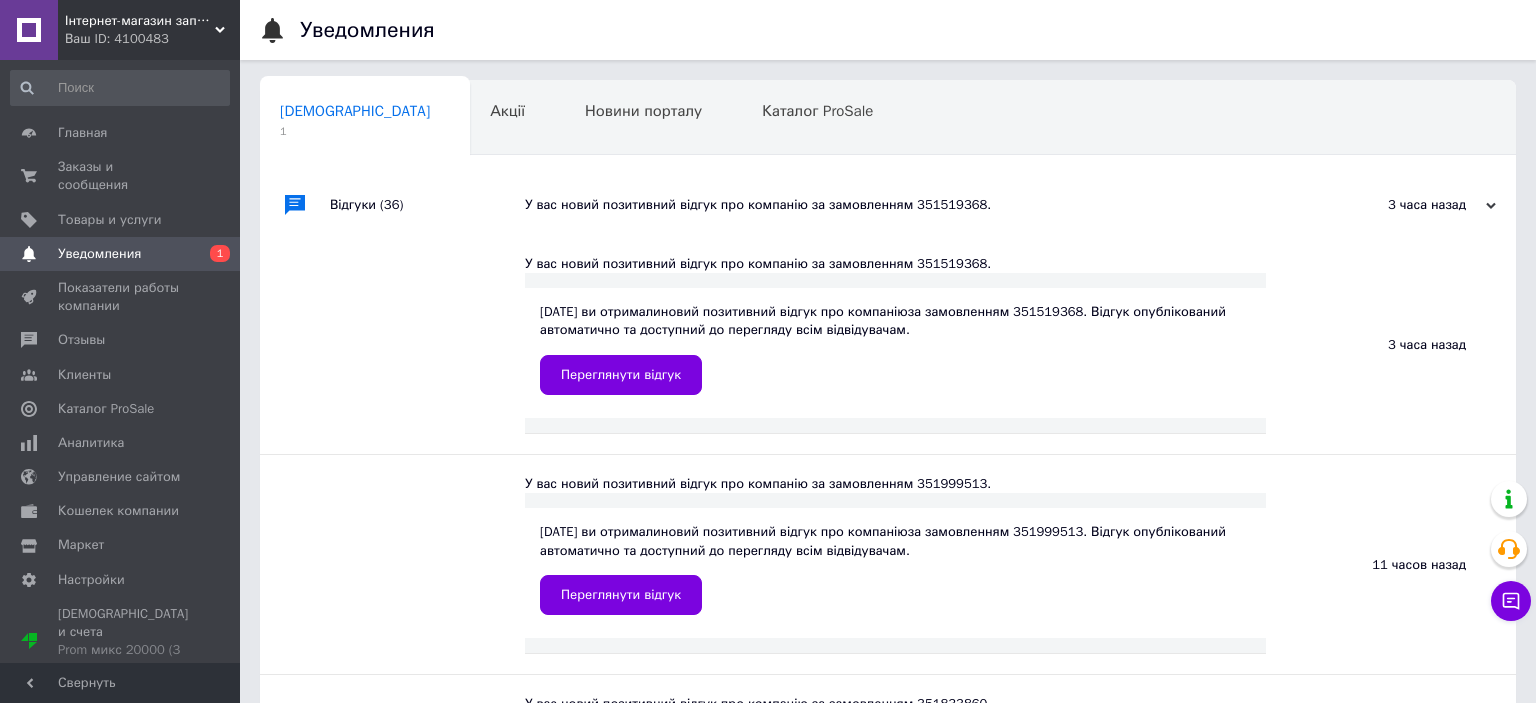 click on "Відгуки   (36)" at bounding box center [427, 205] 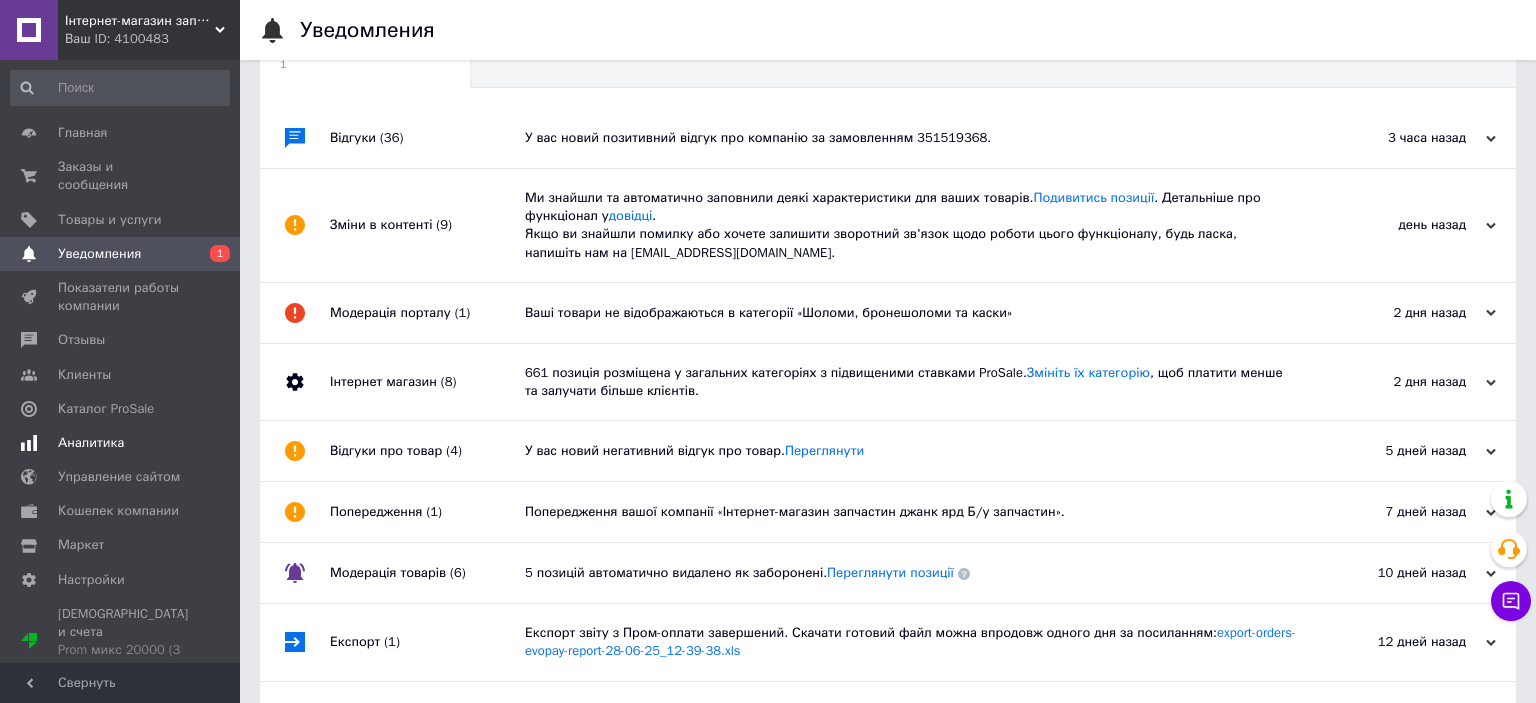 scroll, scrollTop: 101, scrollLeft: 0, axis: vertical 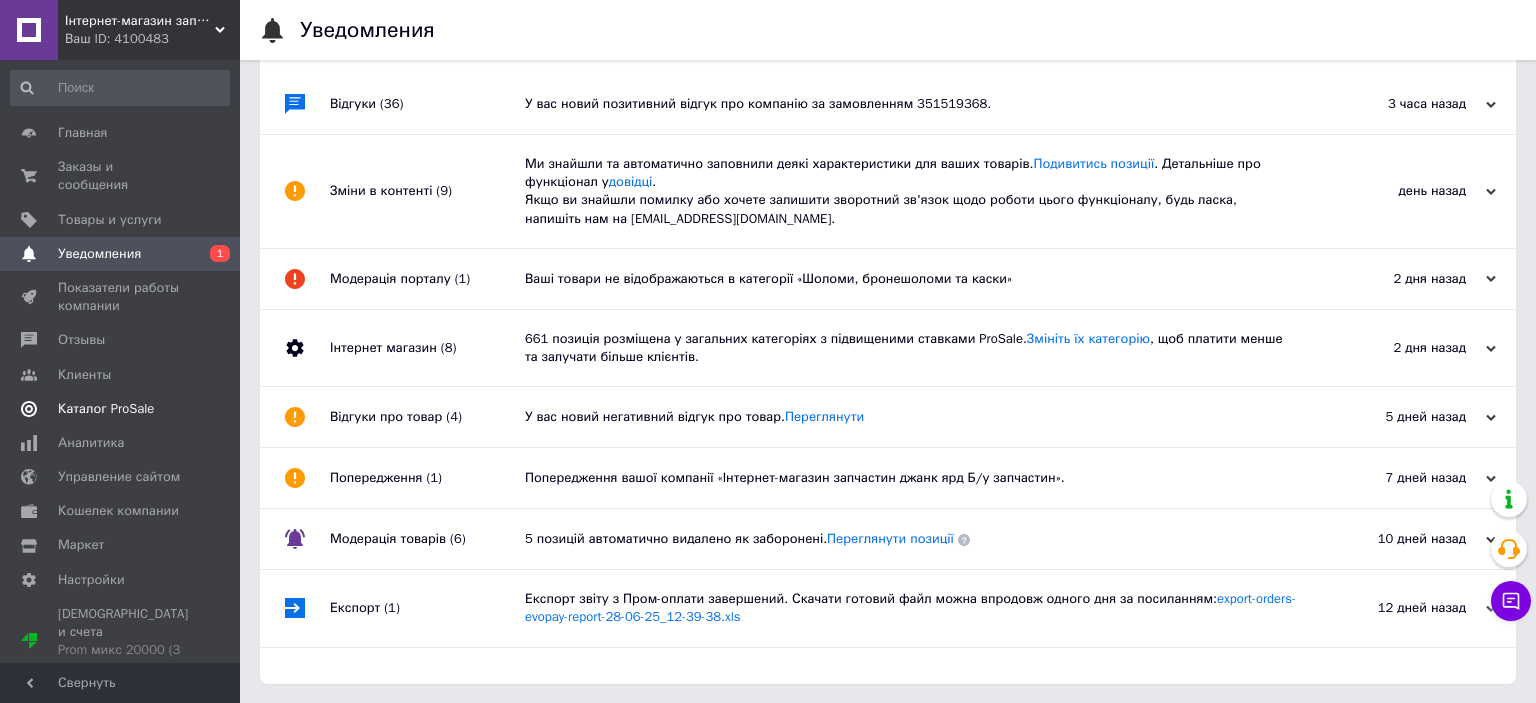 click on "Каталог ProSale" at bounding box center (120, 409) 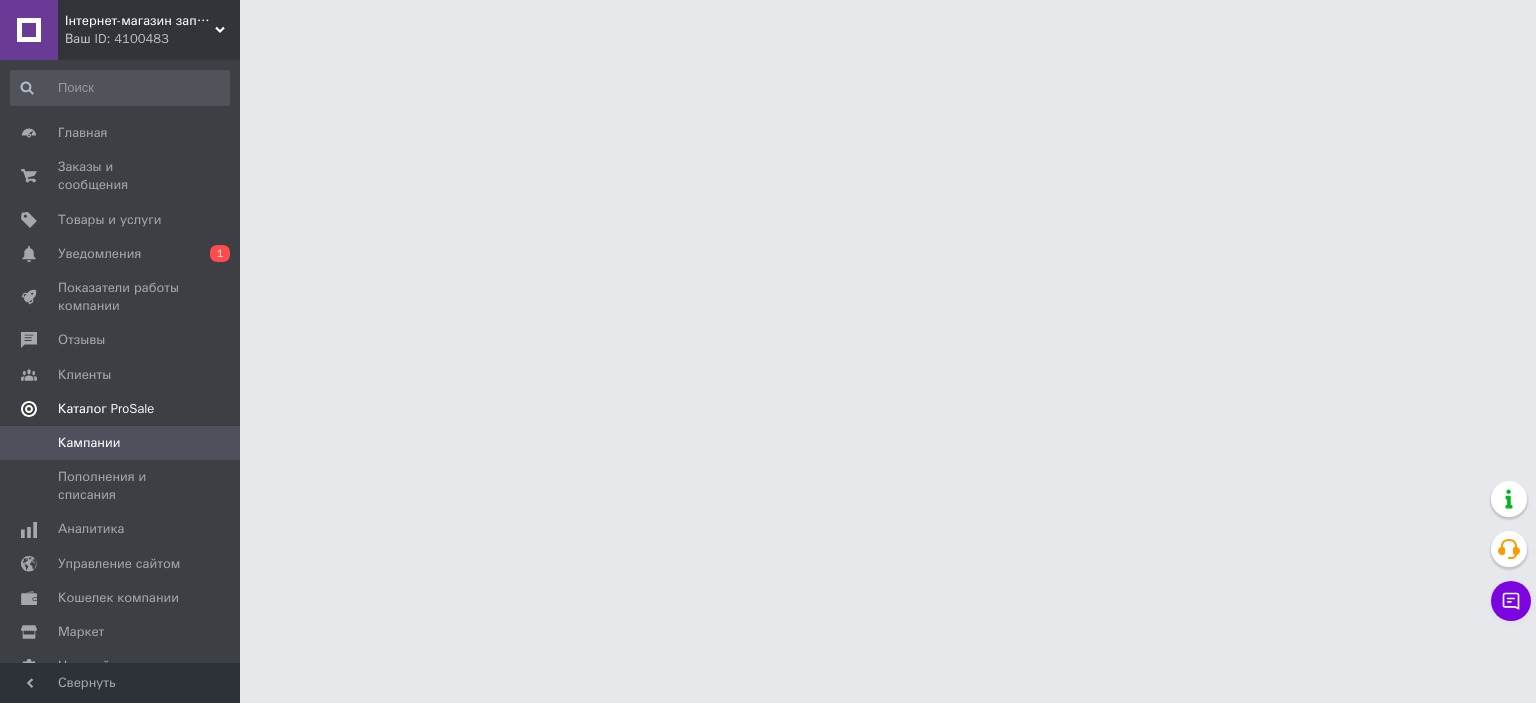scroll, scrollTop: 0, scrollLeft: 0, axis: both 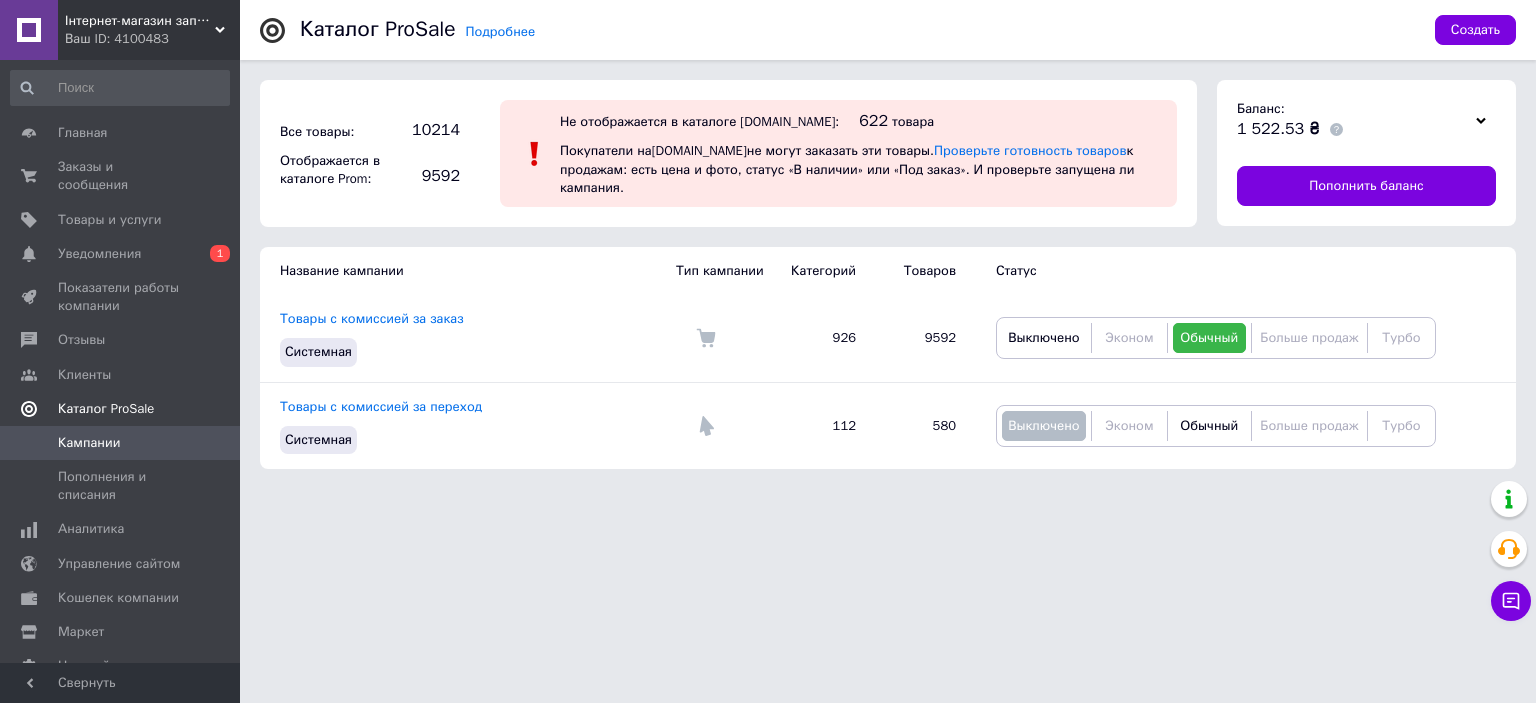 click on "Каталог ProSale" at bounding box center [120, 409] 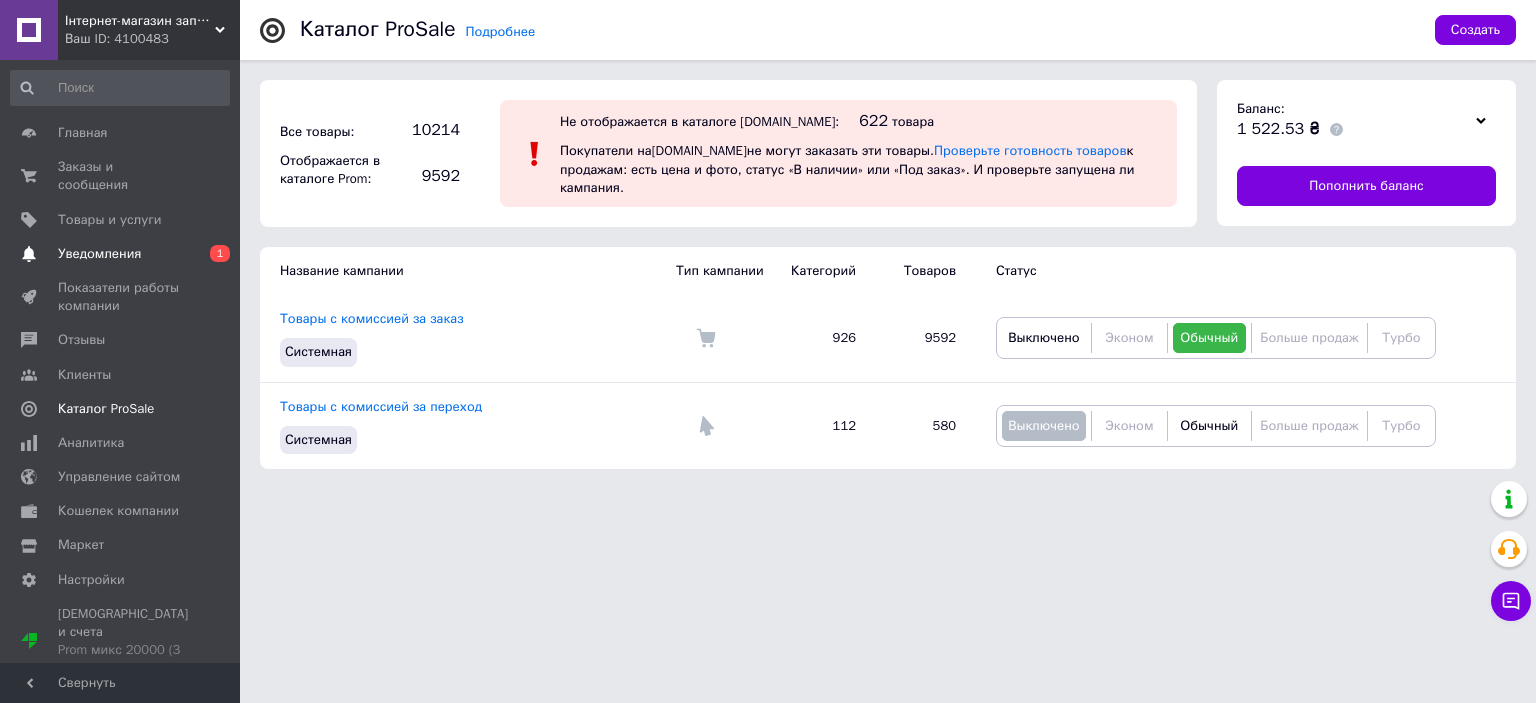 click on "Уведомления" at bounding box center (121, 254) 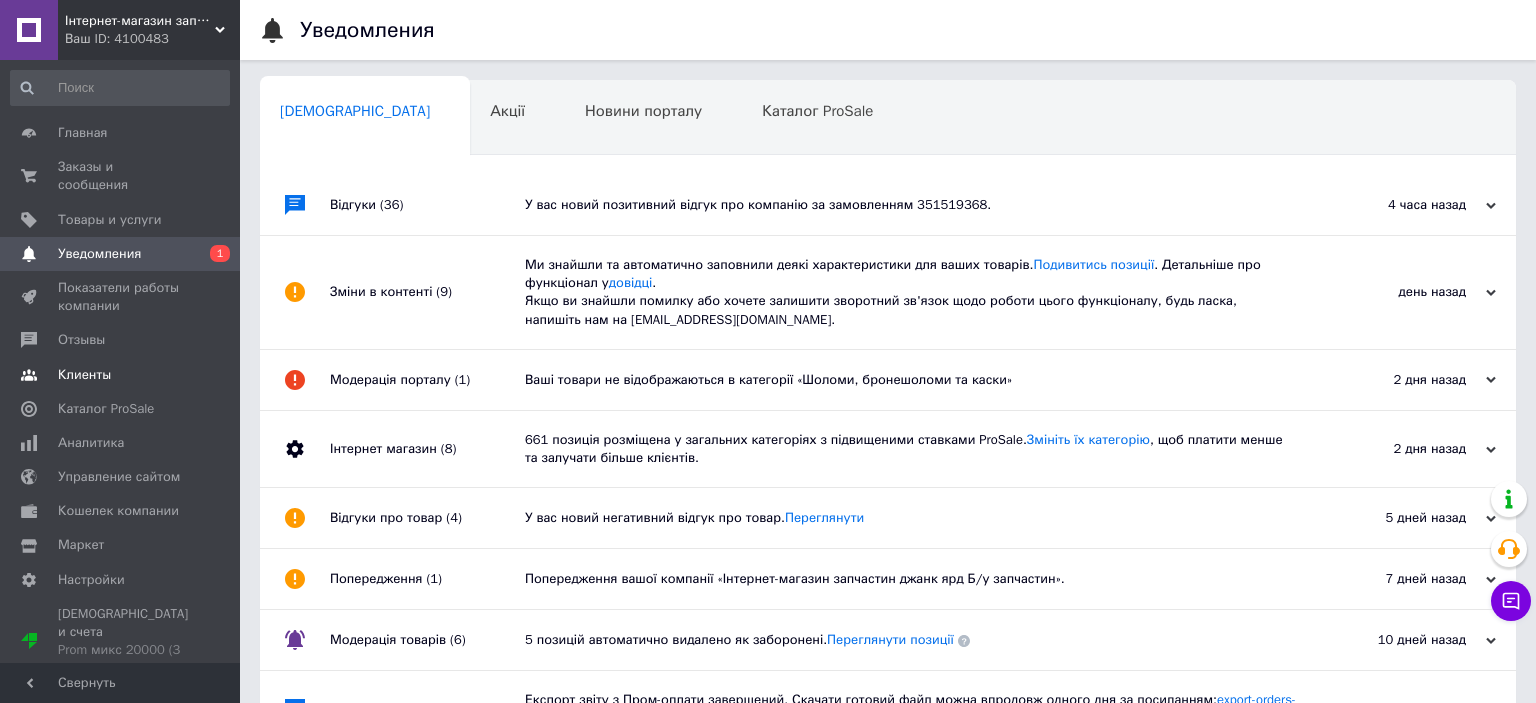 click on "Клиенты" at bounding box center [84, 375] 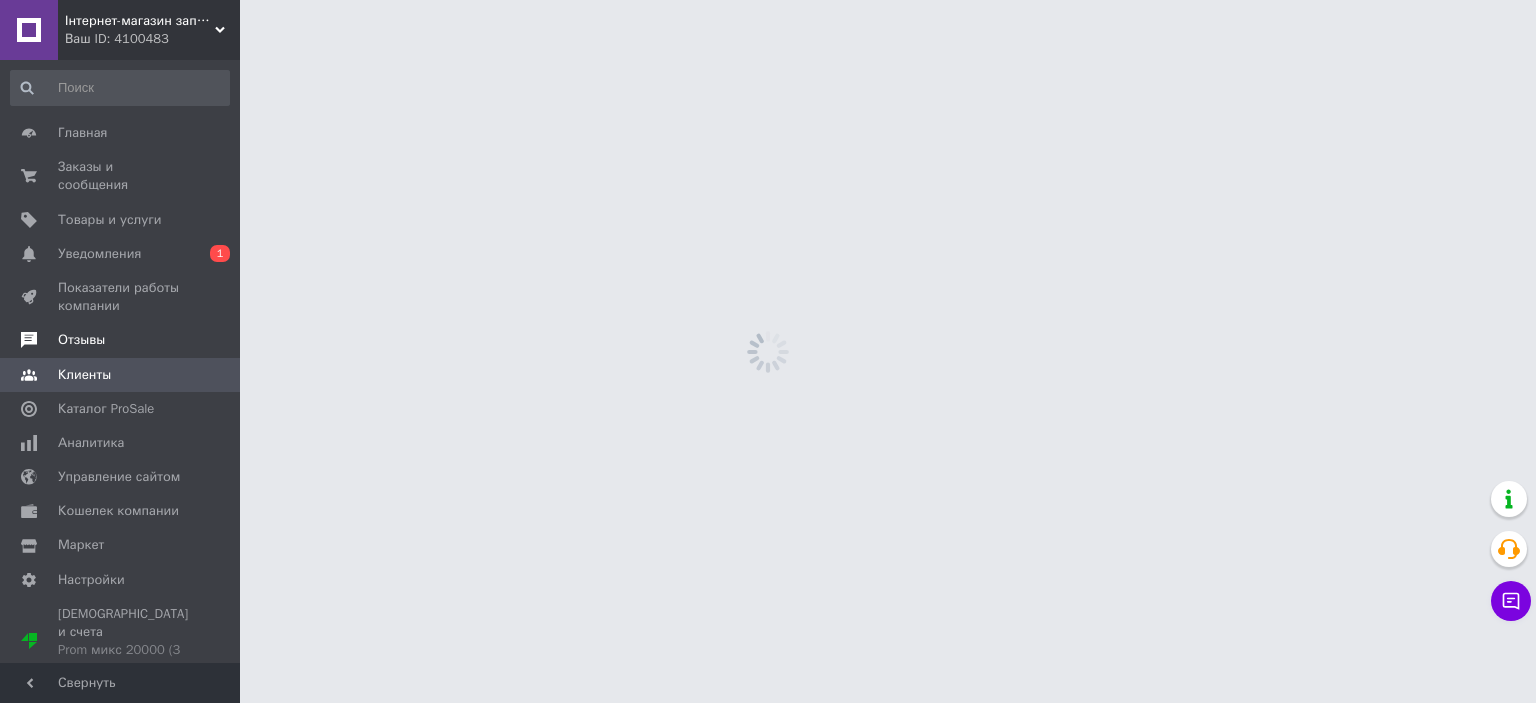click on "Отзывы" at bounding box center (81, 340) 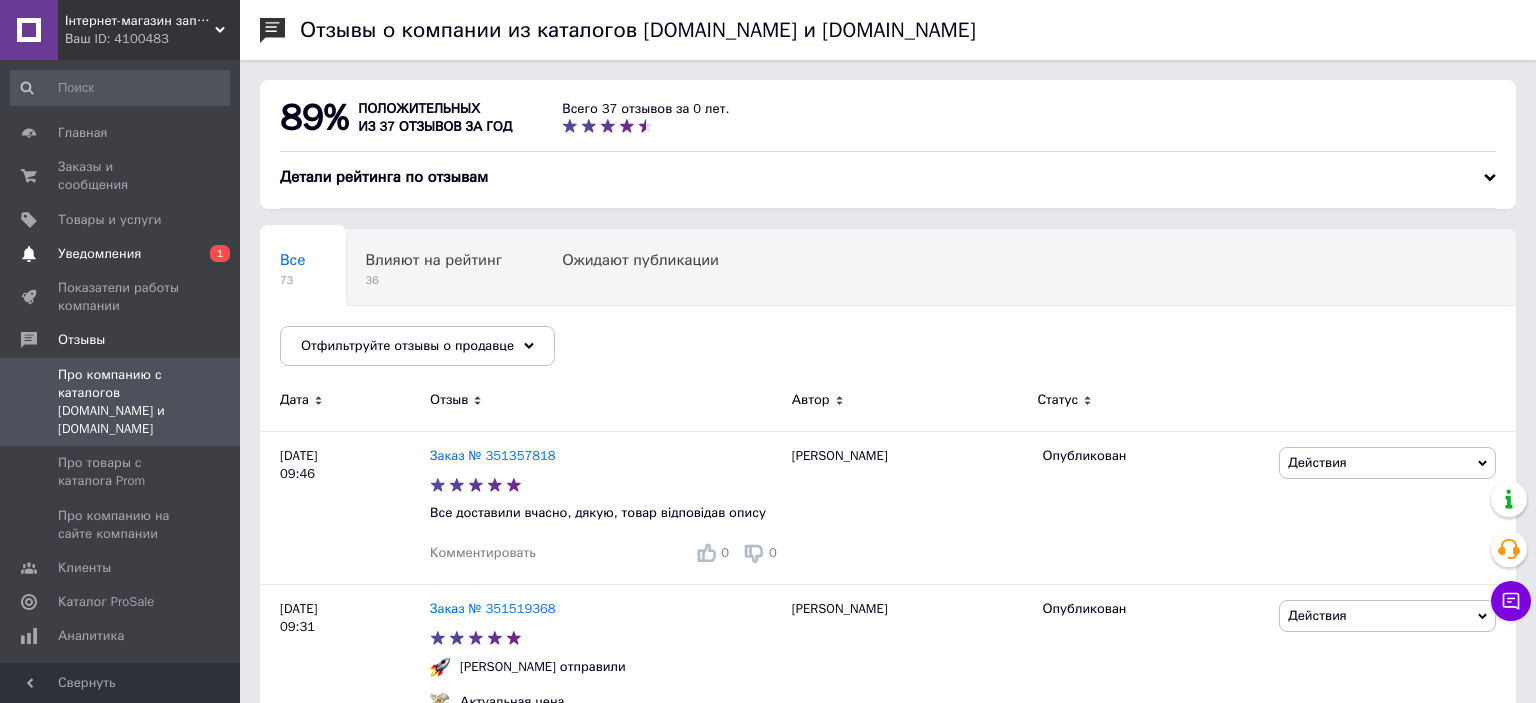 click on "Уведомления" at bounding box center (121, 254) 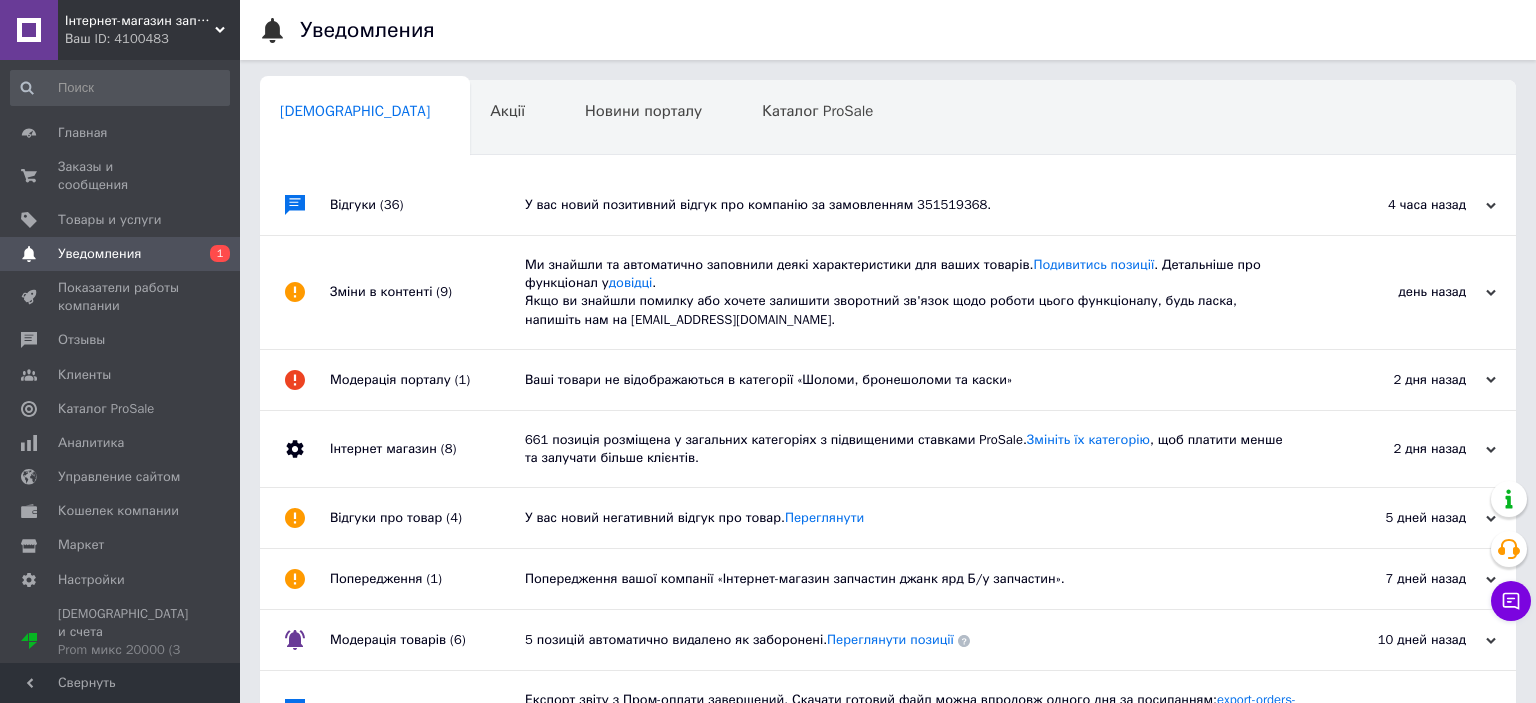 click on "У вас новий позитивний відгук про компанію за замовленням 351519368." at bounding box center (910, 205) 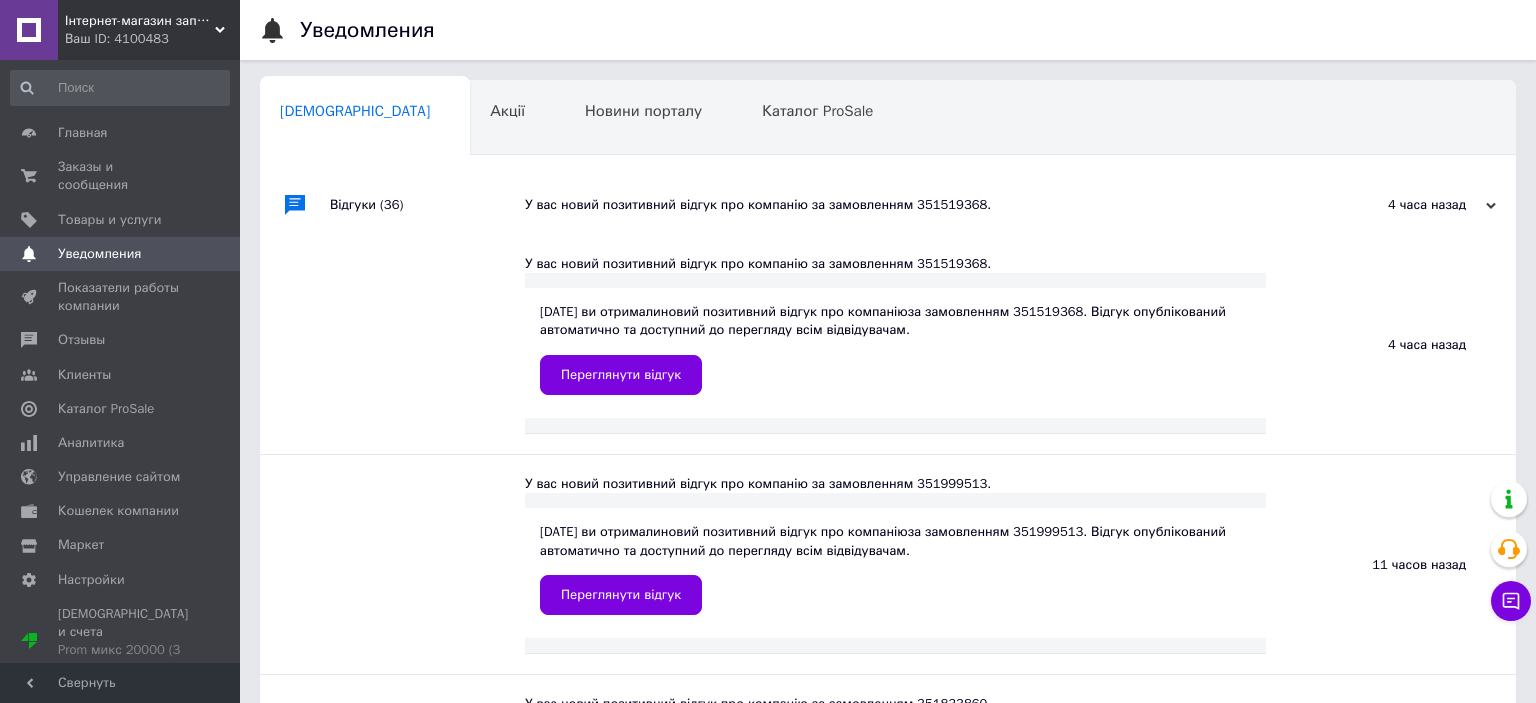 click on "У вас новий позитивний відгук про компанію за замовленням 351519368." at bounding box center (910, 205) 